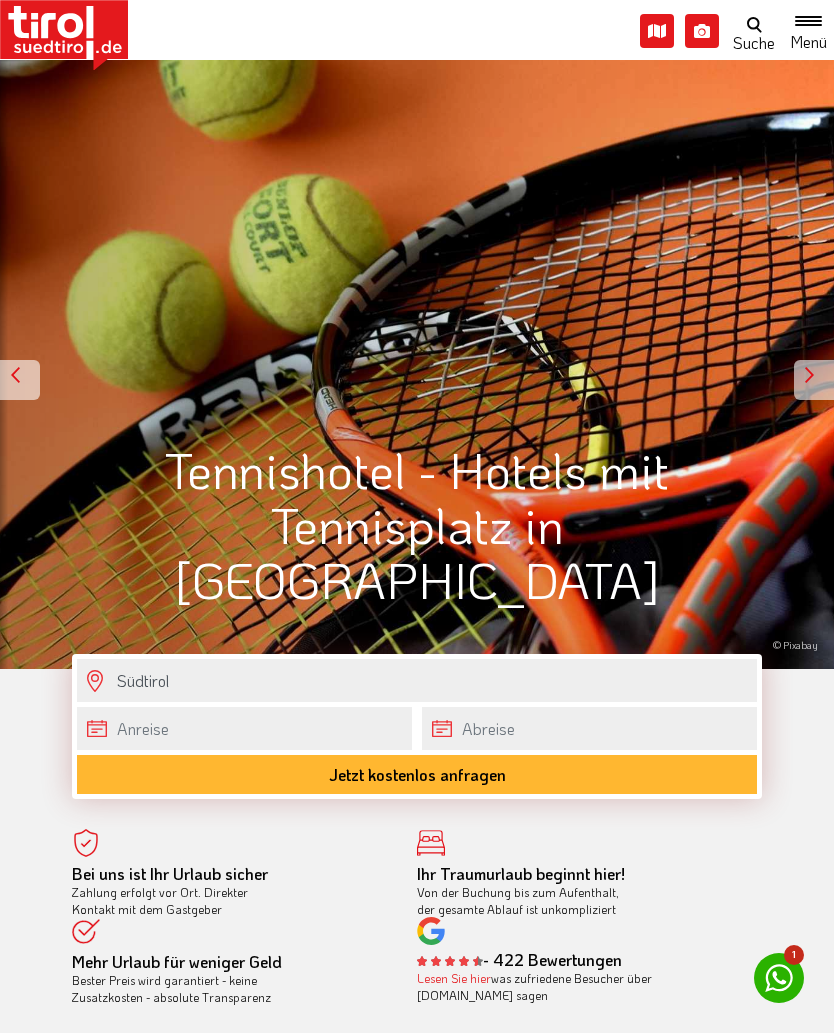 scroll, scrollTop: 0, scrollLeft: 0, axis: both 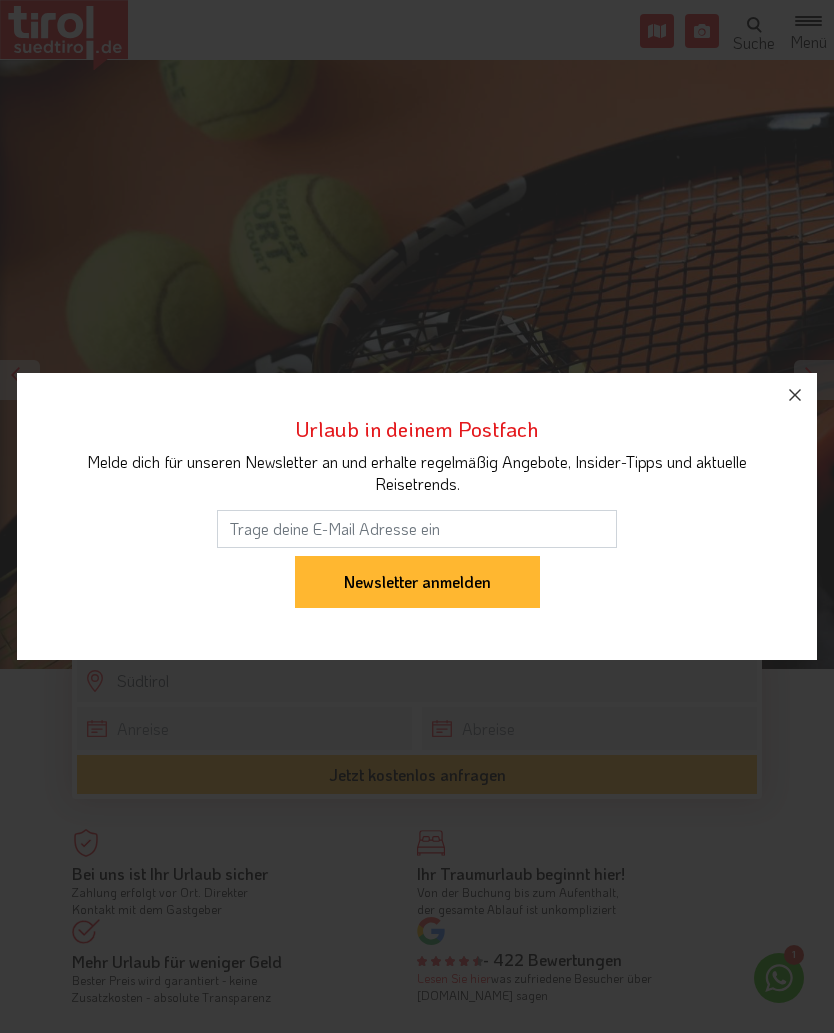 click at bounding box center [795, 395] 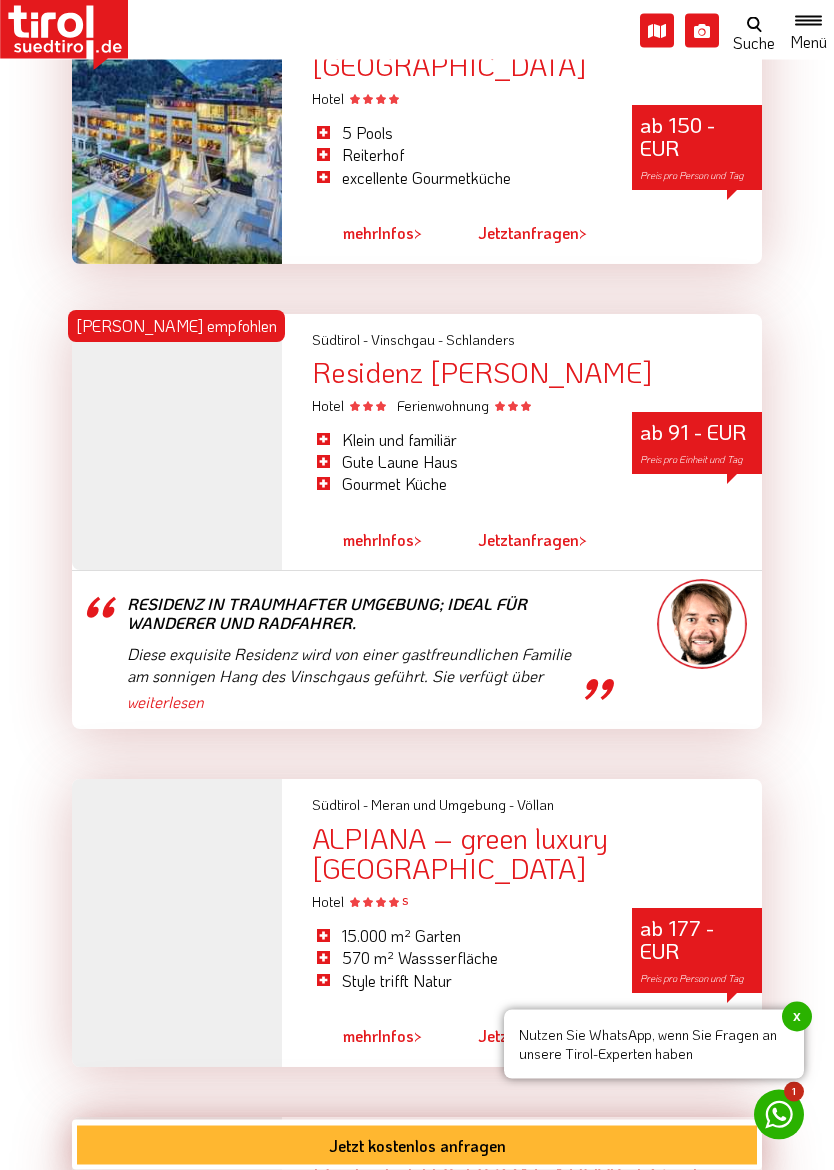 scroll, scrollTop: 2743, scrollLeft: 0, axis: vertical 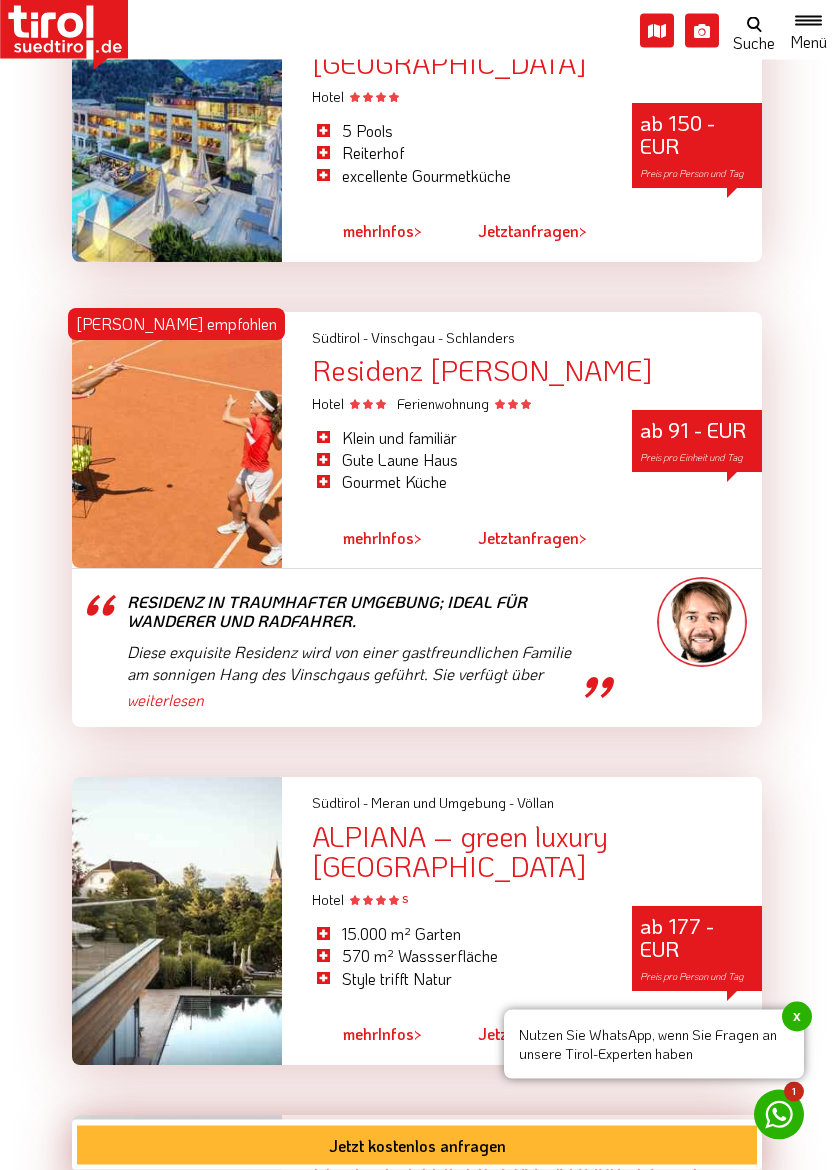 click on "weiterlesen" at bounding box center (352, 701) 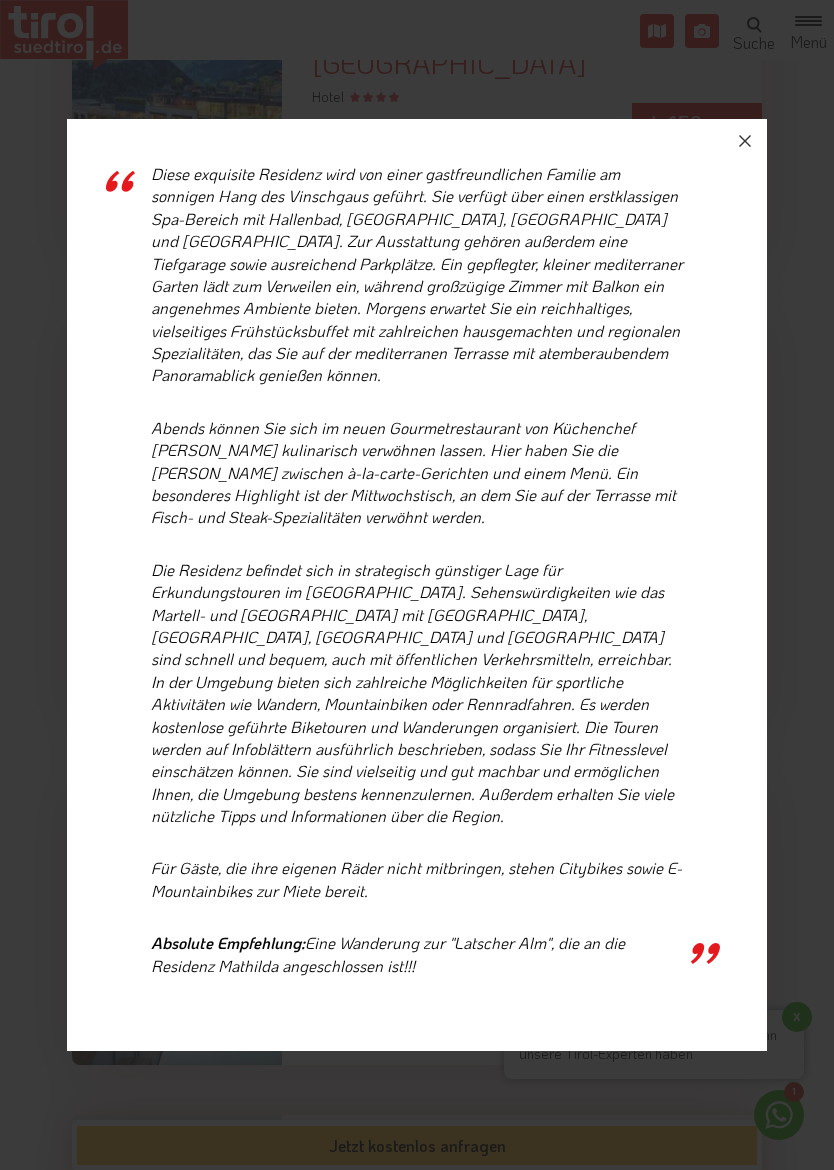 click at bounding box center [745, 141] 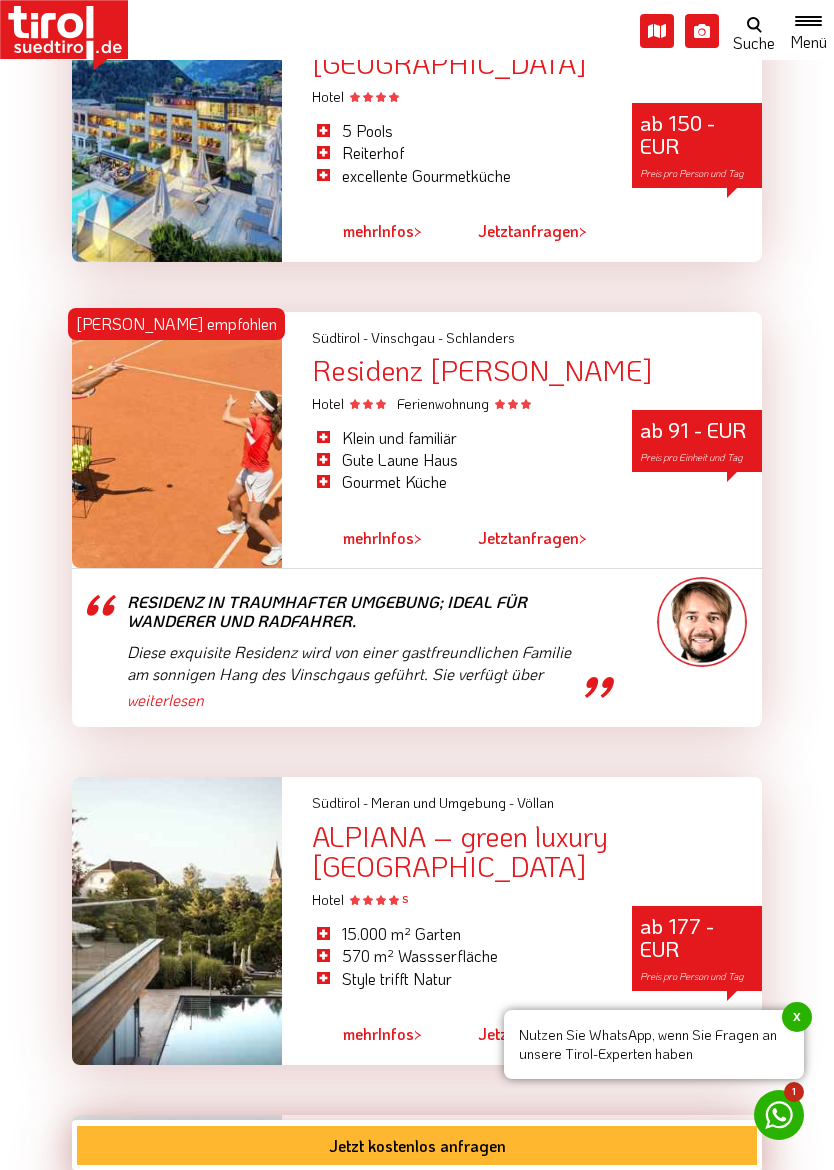 click on "mehr" at bounding box center [360, 537] 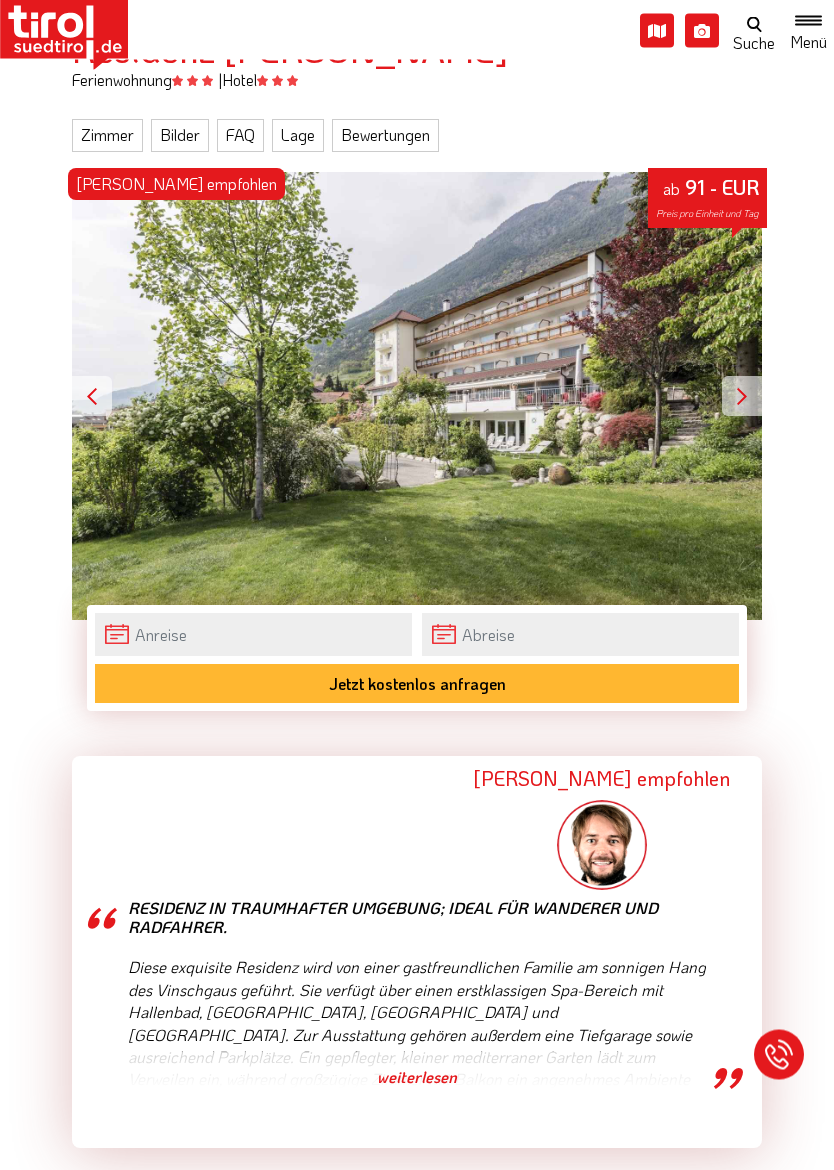 scroll, scrollTop: 300, scrollLeft: 0, axis: vertical 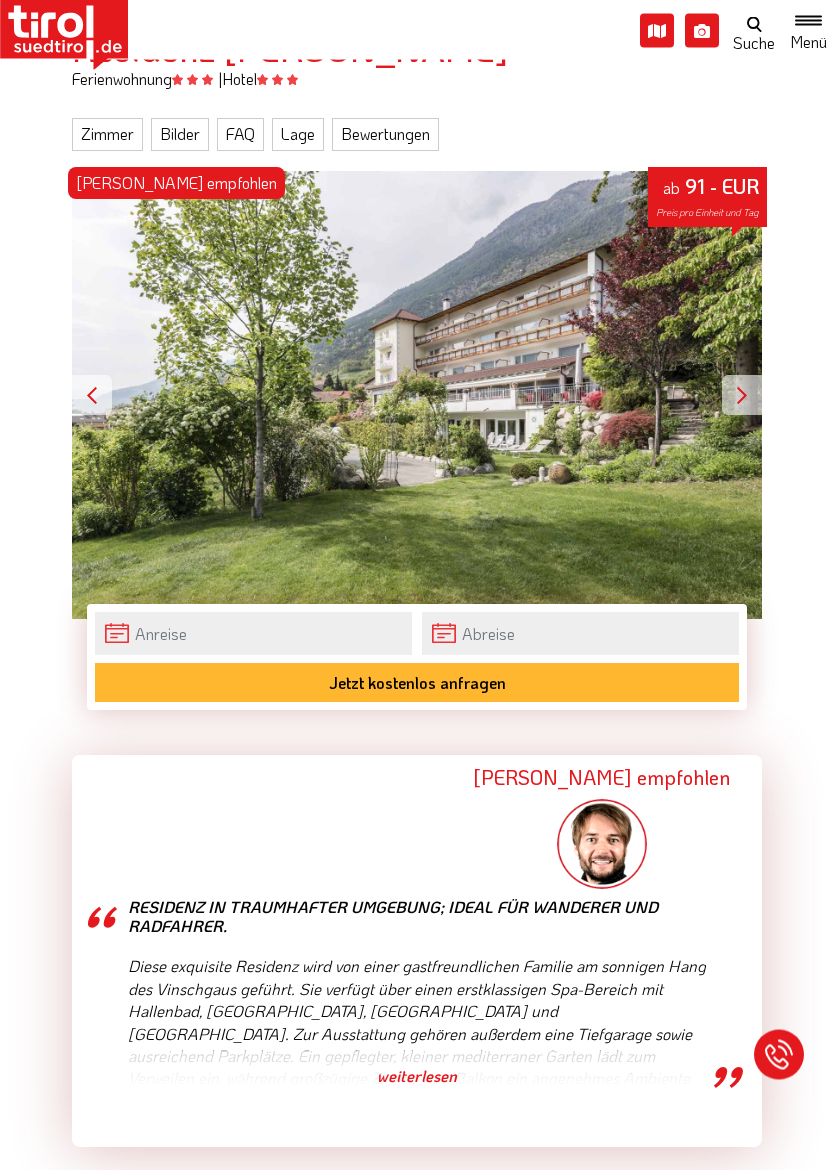 click at bounding box center (742, 396) 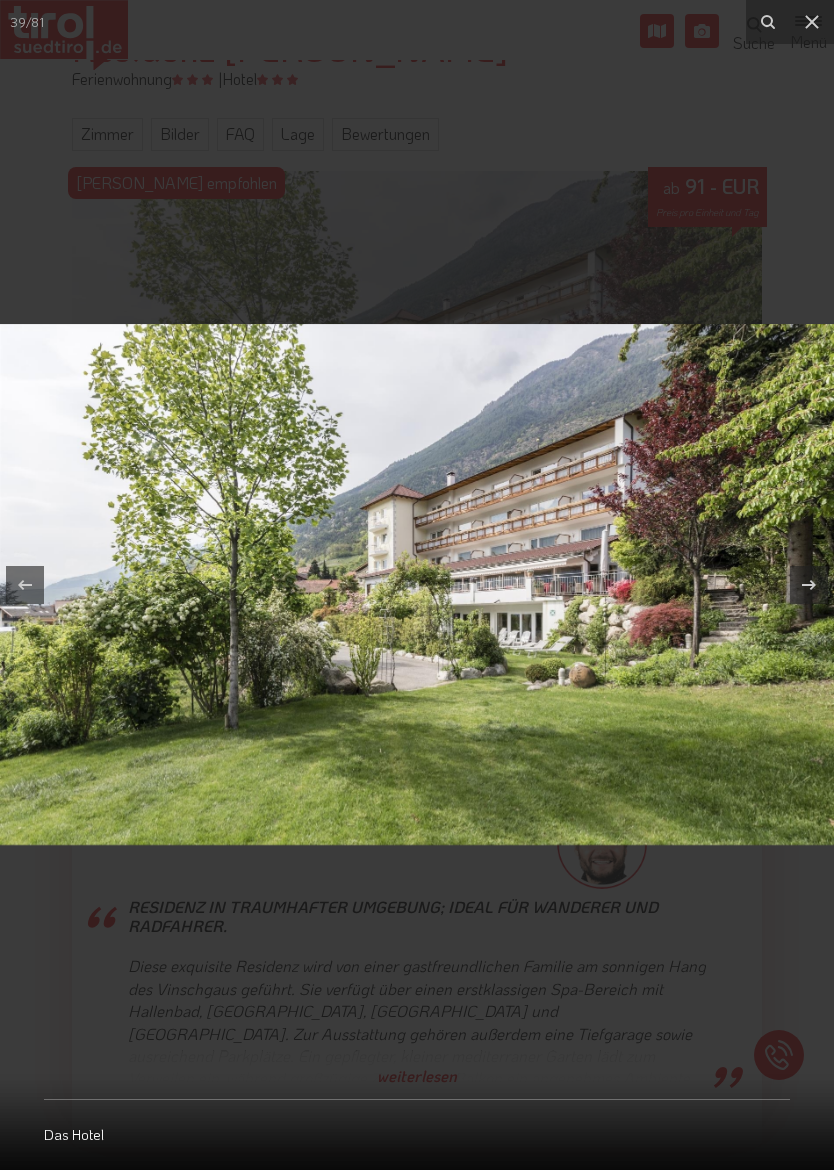 click 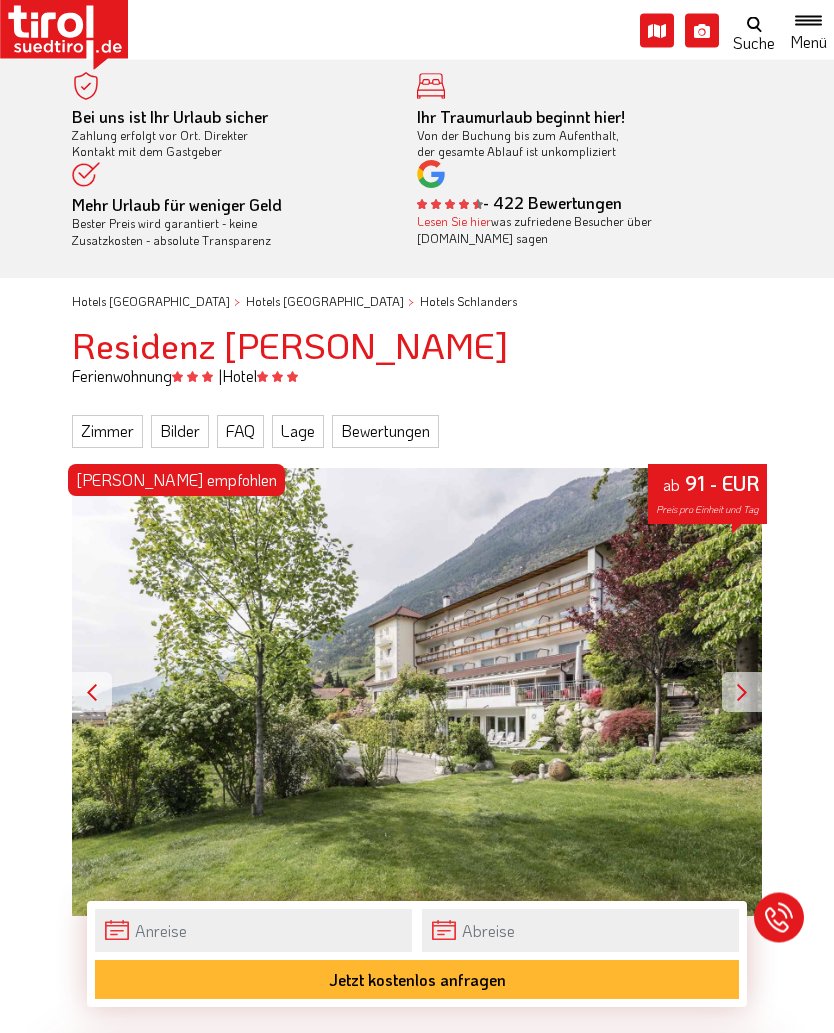 scroll, scrollTop: 0, scrollLeft: 0, axis: both 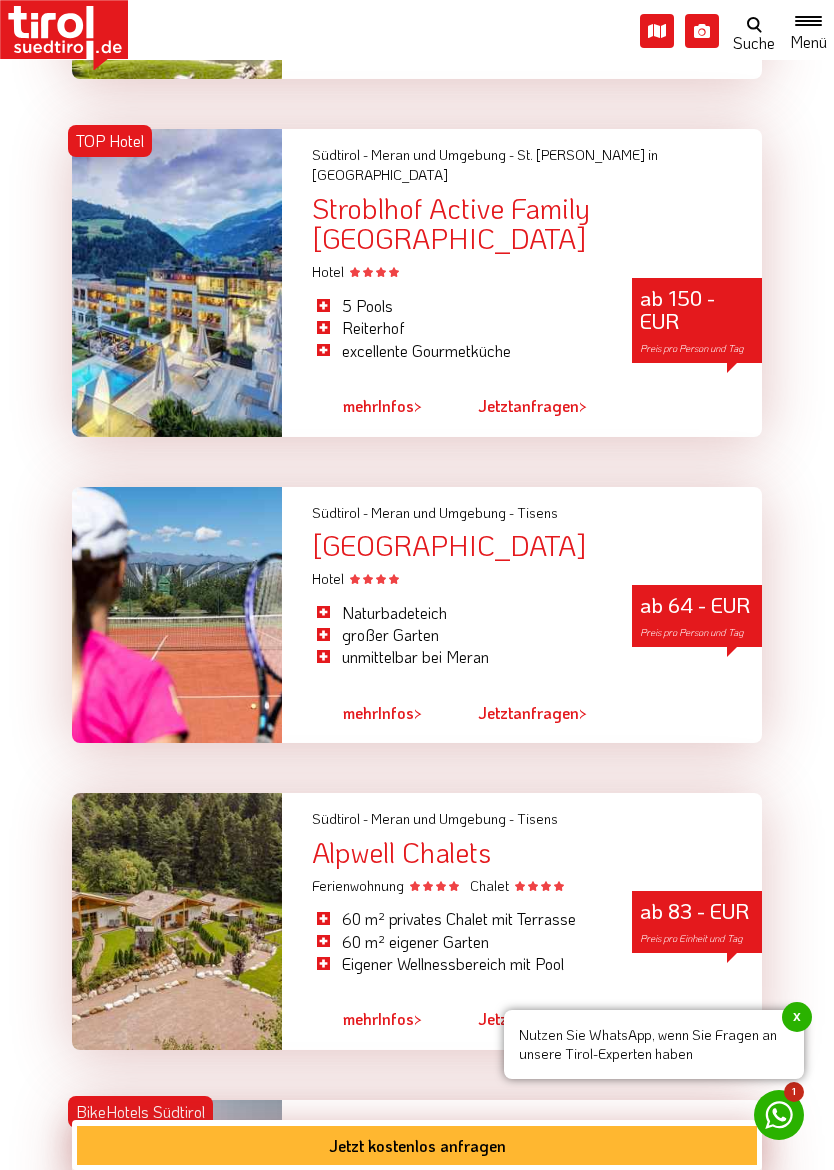 click on "Alpwell Hotel Burggräfler" at bounding box center (537, 545) 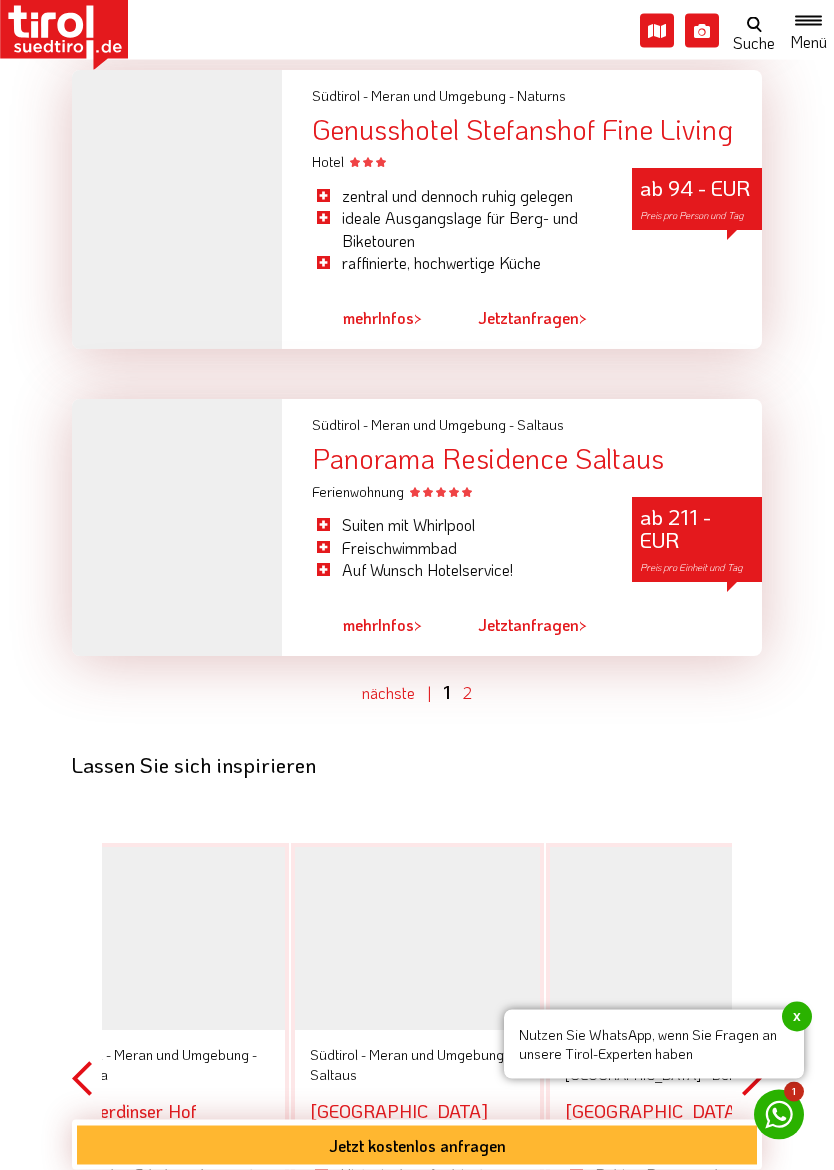 scroll, scrollTop: 5736, scrollLeft: 0, axis: vertical 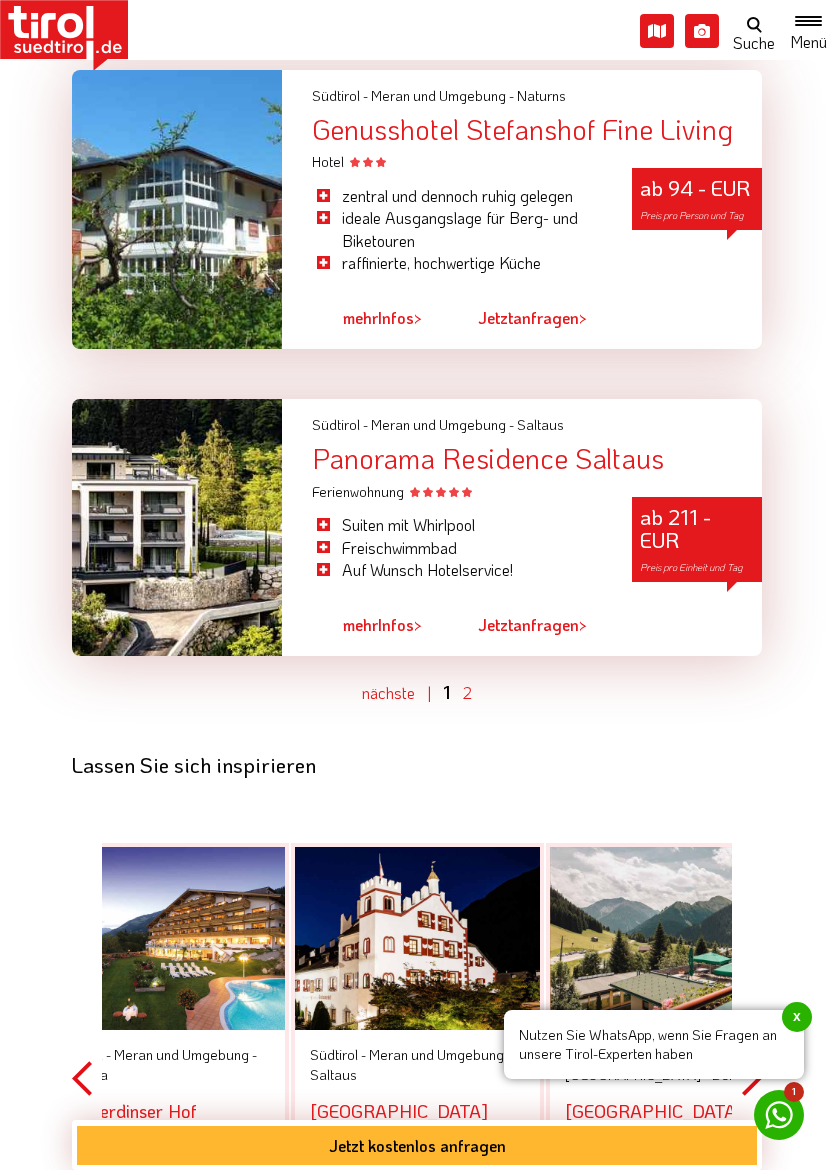 click 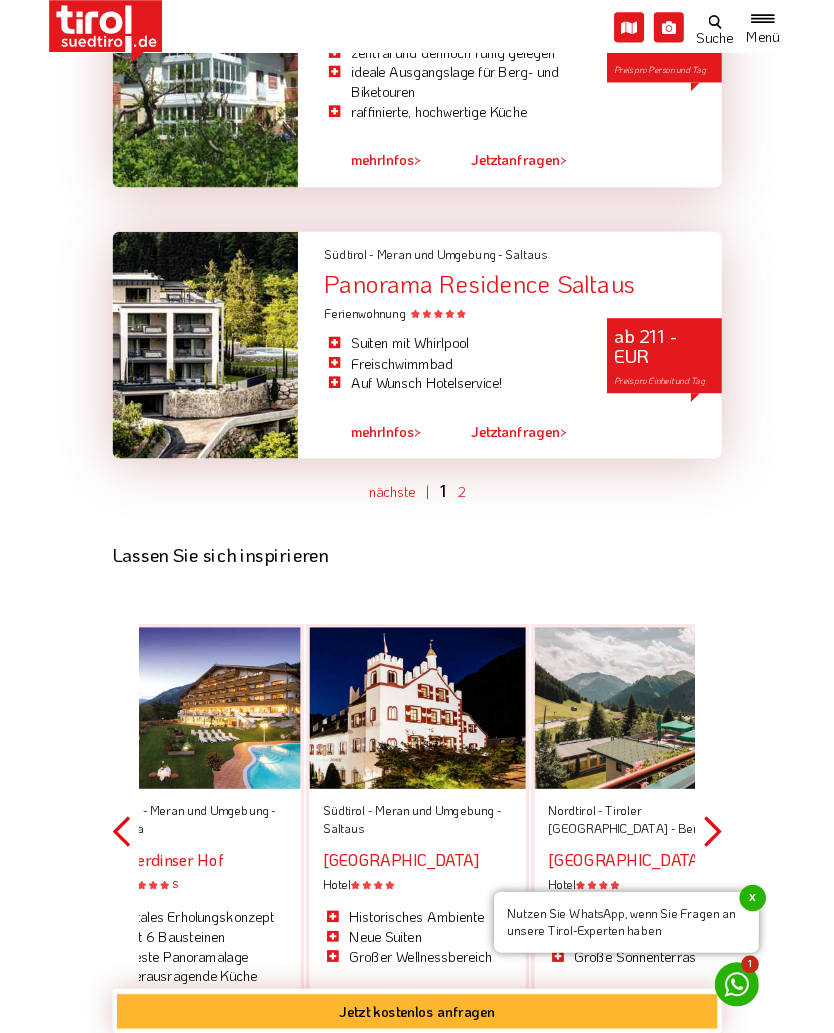 scroll, scrollTop: 5792, scrollLeft: 0, axis: vertical 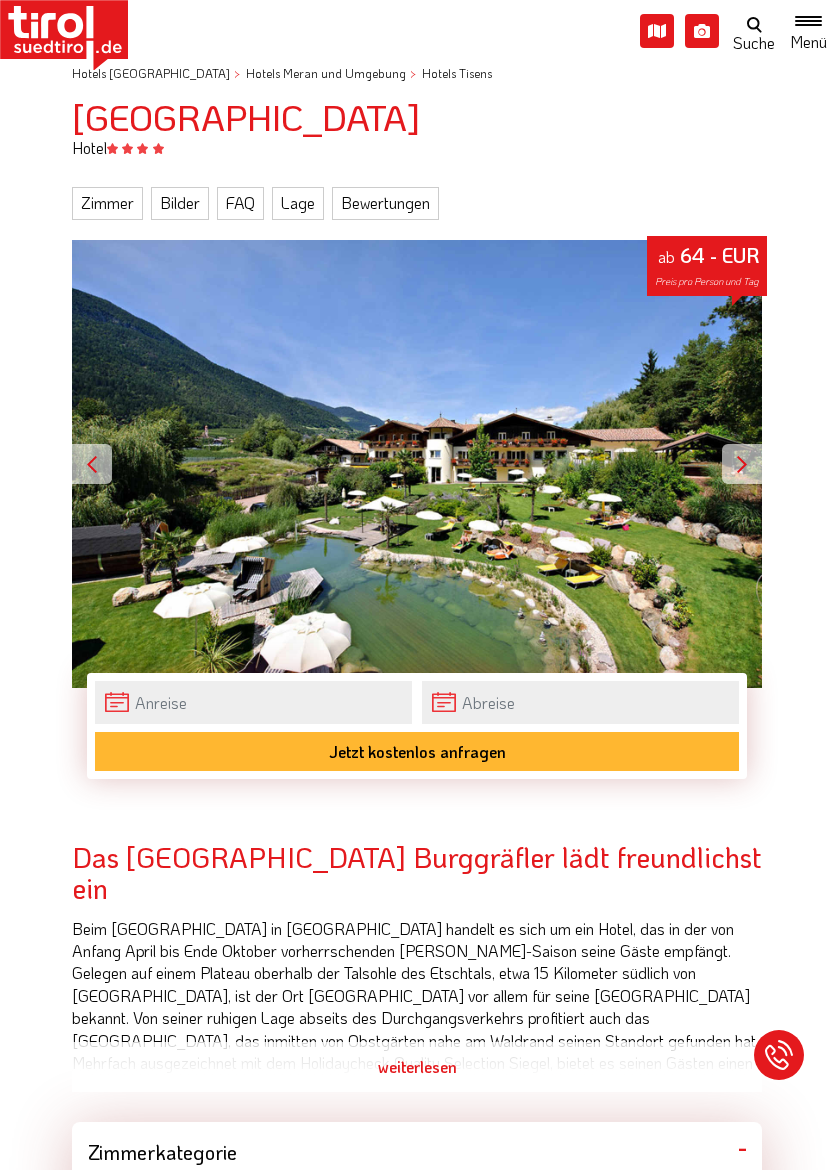 click at bounding box center (742, 464) 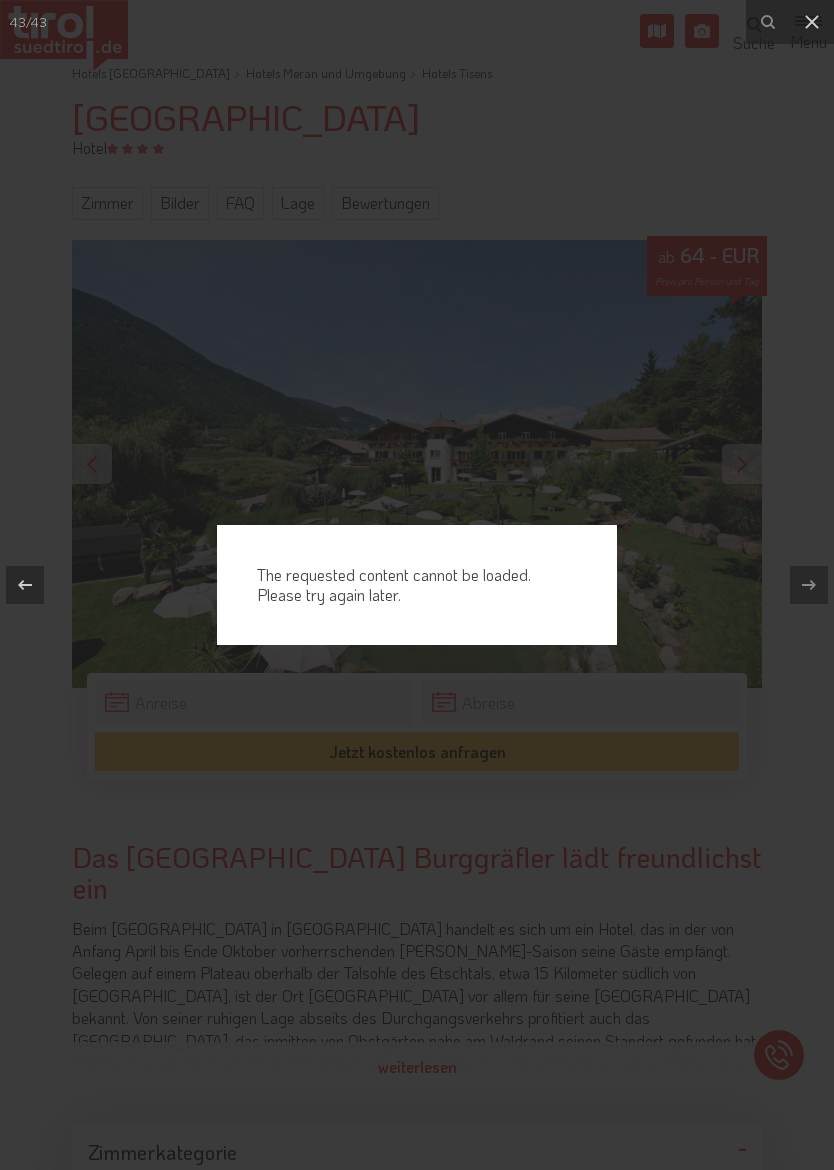 click 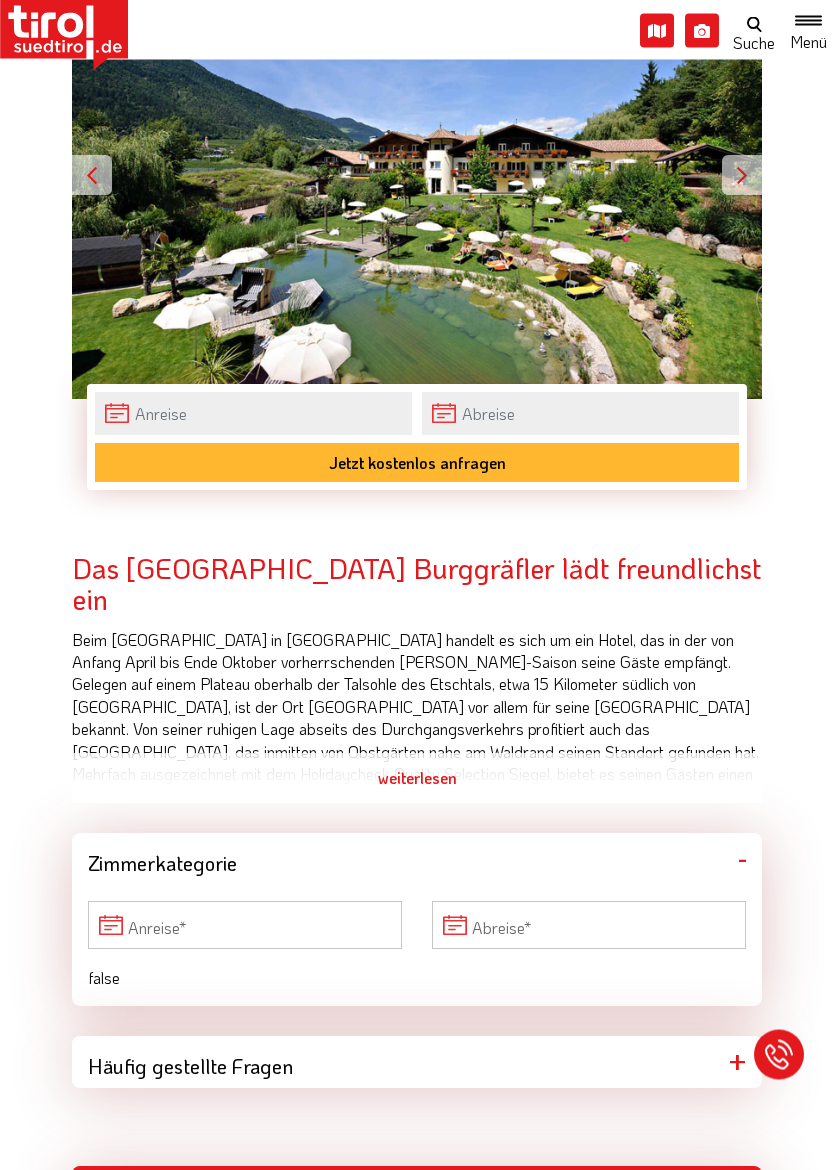 scroll, scrollTop: 522, scrollLeft: 0, axis: vertical 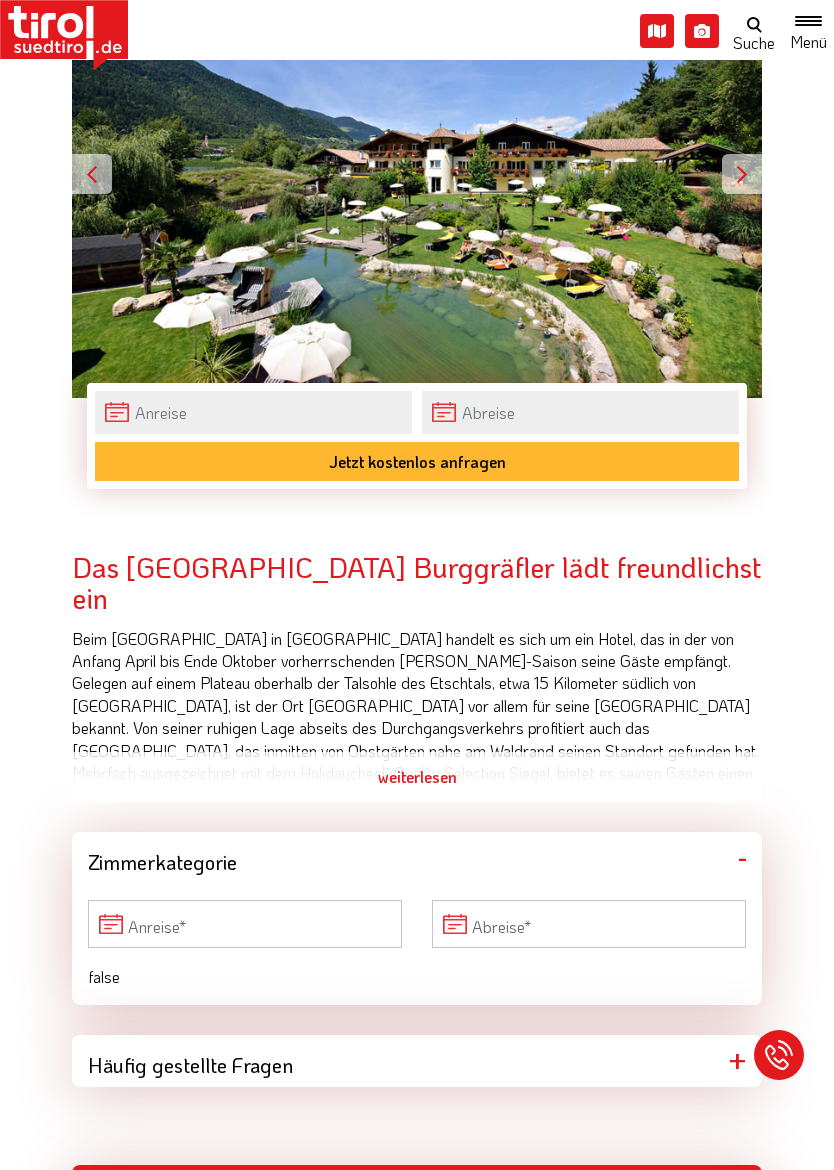 click on "weiterlesen" at bounding box center [417, 777] 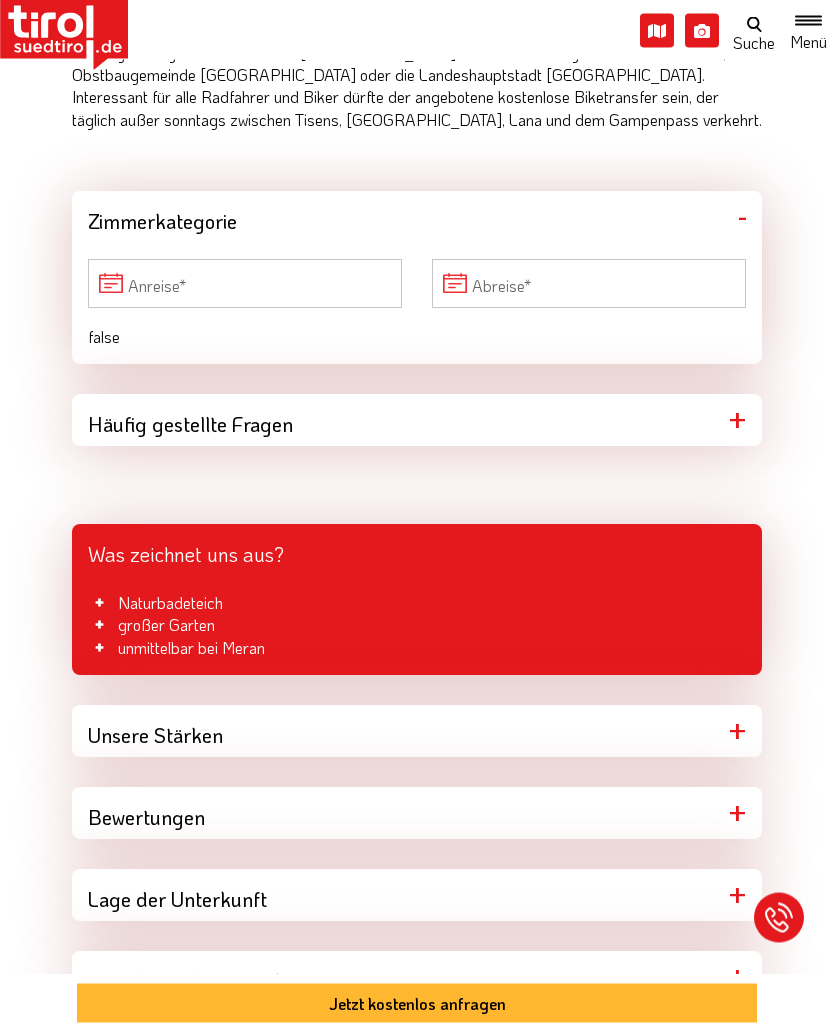 scroll, scrollTop: 1669, scrollLeft: 0, axis: vertical 